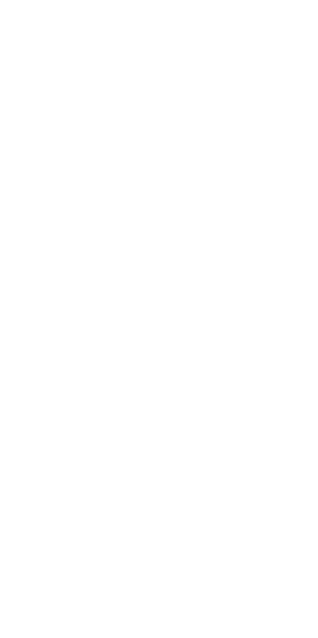 scroll, scrollTop: 0, scrollLeft: 0, axis: both 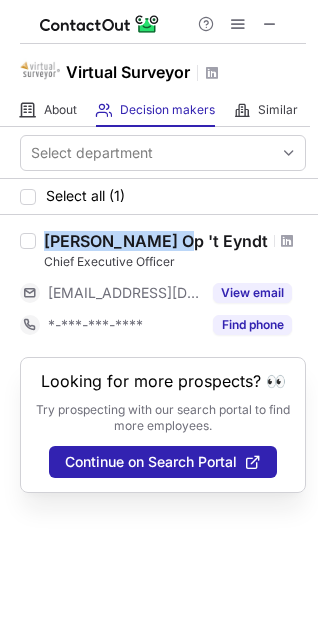 drag, startPoint x: 165, startPoint y: 232, endPoint x: 48, endPoint y: 233, distance: 117.00427 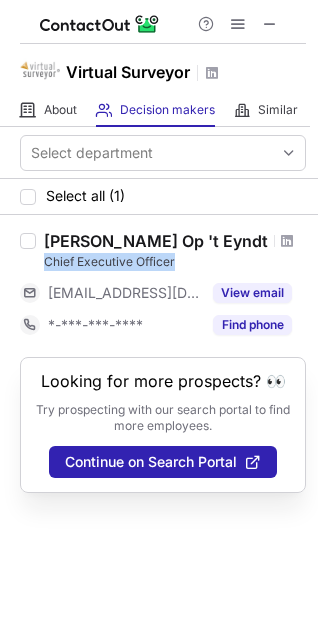 drag, startPoint x: 44, startPoint y: 263, endPoint x: 184, endPoint y: 263, distance: 140 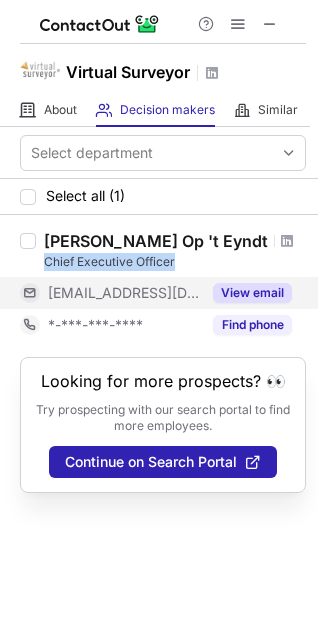 copy on "Chief Executive Officer" 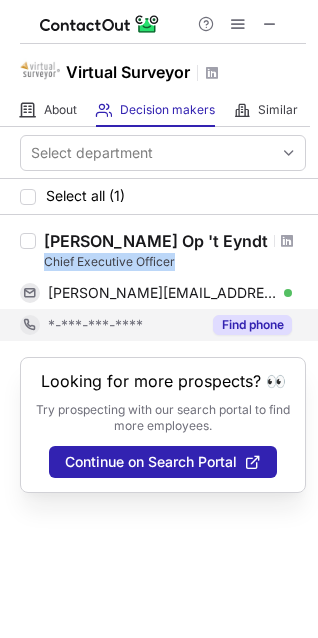 click on "Find phone" at bounding box center [252, 325] 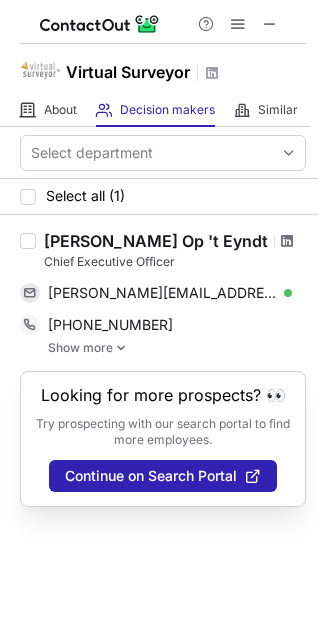 click at bounding box center (287, 241) 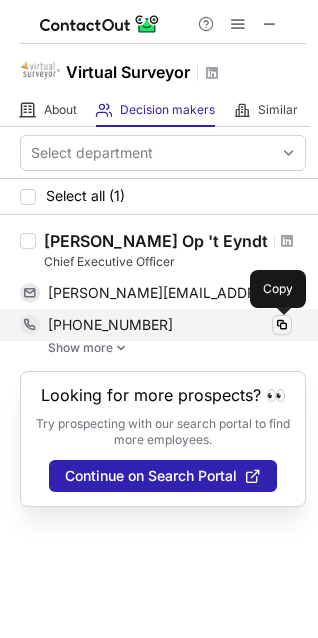 click at bounding box center [282, 325] 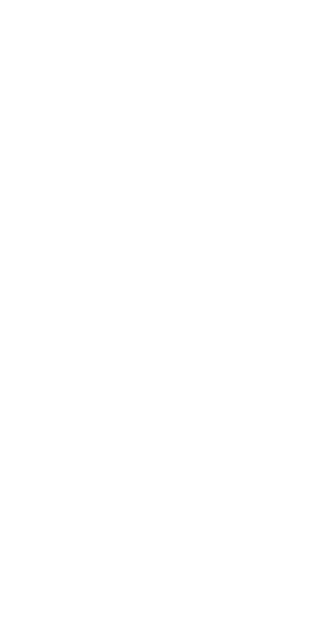 scroll, scrollTop: 0, scrollLeft: 0, axis: both 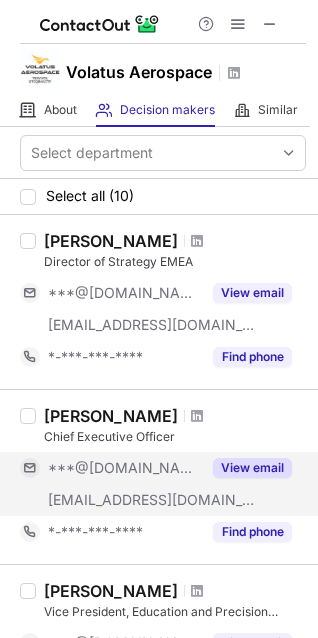 click on "View email" at bounding box center (252, 468) 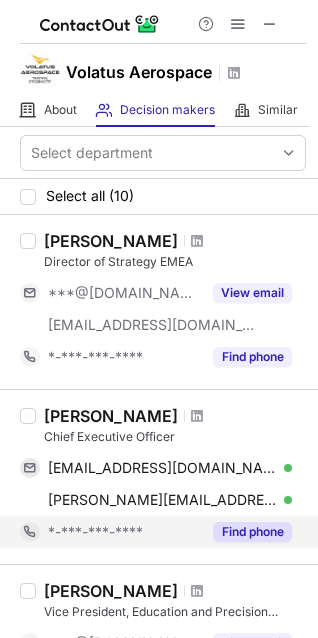 click on "Find phone" at bounding box center (252, 532) 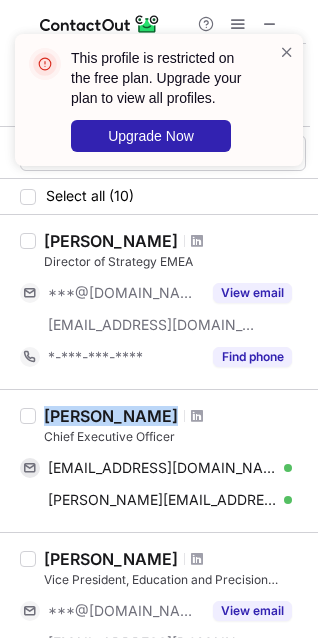drag, startPoint x: 47, startPoint y: 412, endPoint x: 134, endPoint y: 402, distance: 87.57283 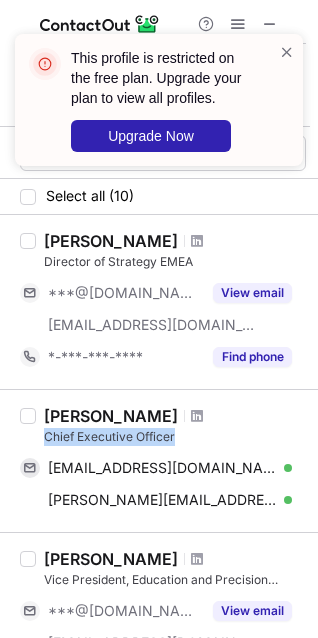 drag, startPoint x: 45, startPoint y: 442, endPoint x: 173, endPoint y: 434, distance: 128.24976 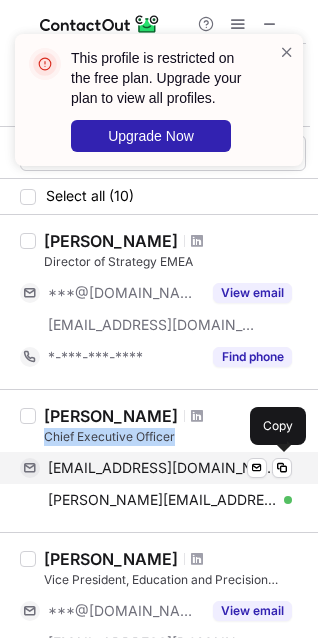 copy on "Chief Executive Officer" 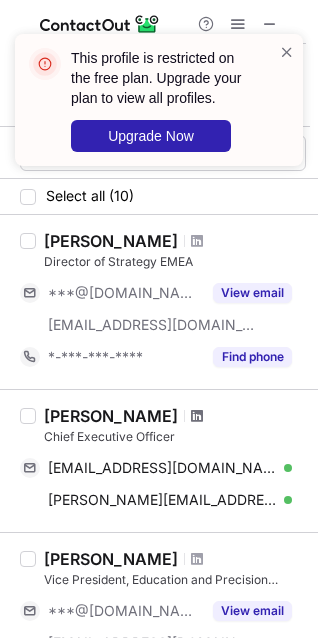 click at bounding box center (197, 416) 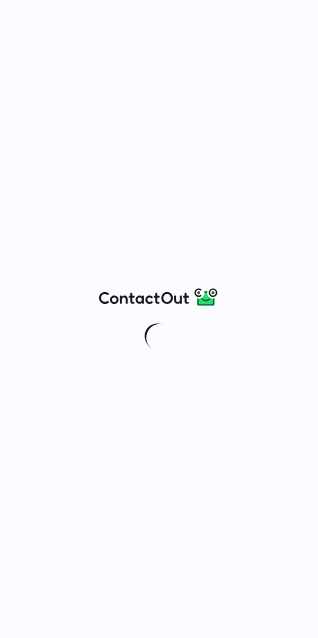 scroll, scrollTop: 0, scrollLeft: 0, axis: both 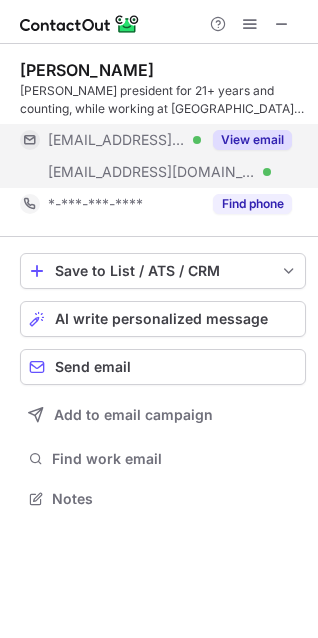 click on "View email" at bounding box center [252, 140] 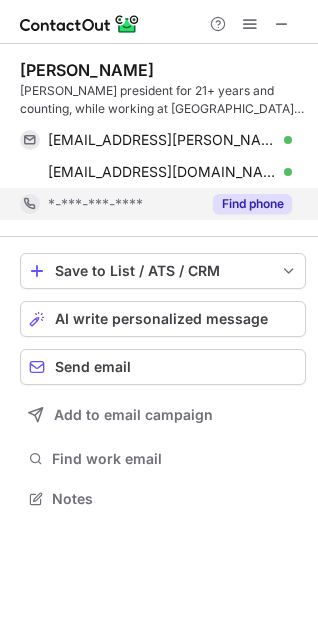 click on "Find phone" at bounding box center (252, 204) 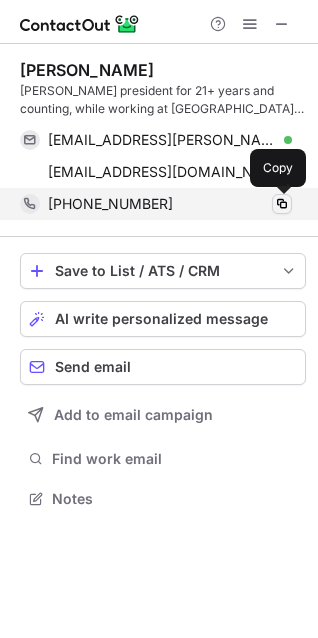 click at bounding box center (282, 204) 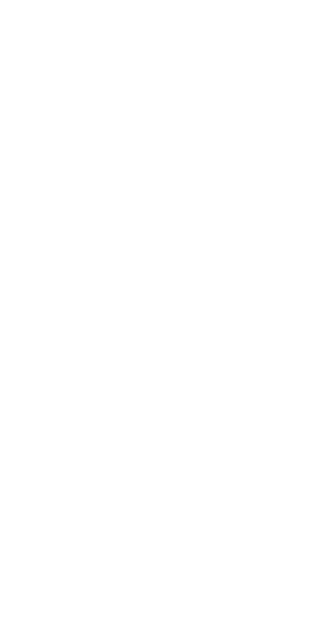 scroll, scrollTop: 0, scrollLeft: 0, axis: both 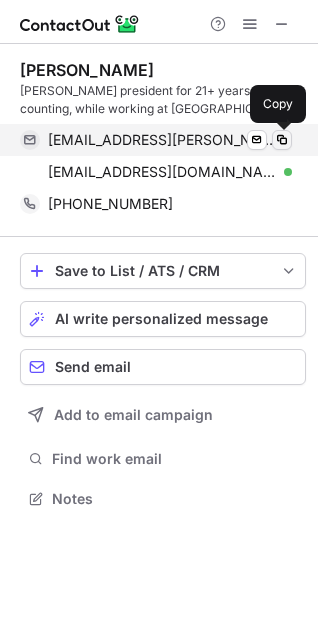 click at bounding box center (282, 140) 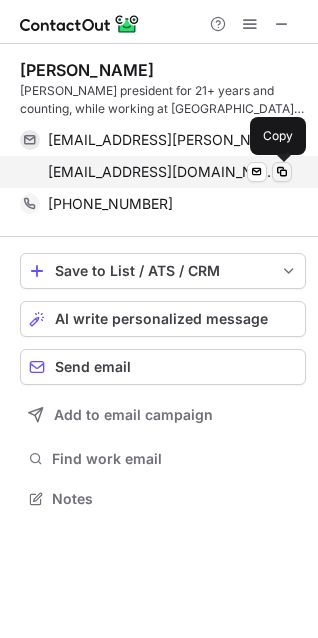 click at bounding box center [282, 172] 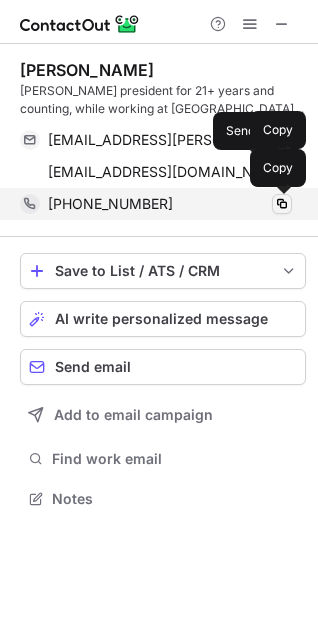 click at bounding box center (282, 204) 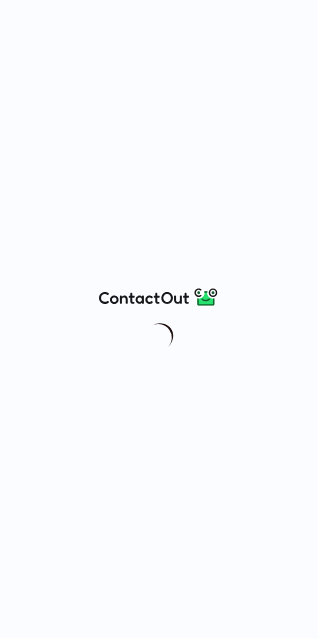 scroll, scrollTop: 0, scrollLeft: 0, axis: both 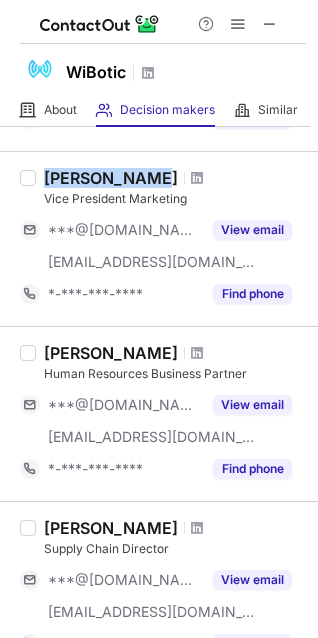 drag, startPoint x: 44, startPoint y: 177, endPoint x: 144, endPoint y: 174, distance: 100.04499 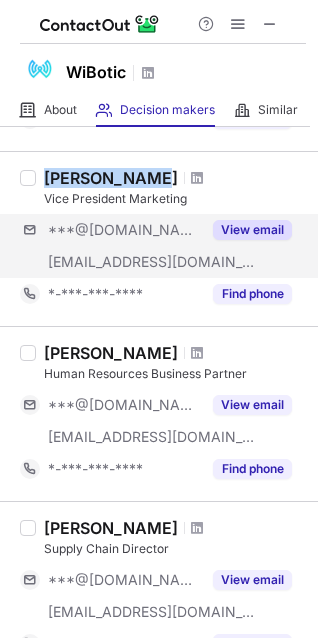 copy on "[PERSON_NAME]" 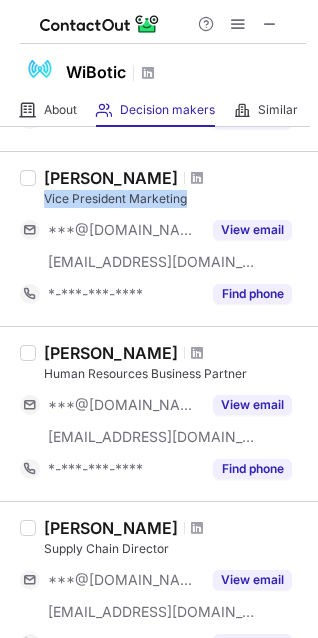 drag, startPoint x: 41, startPoint y: 196, endPoint x: 184, endPoint y: 195, distance: 143.0035 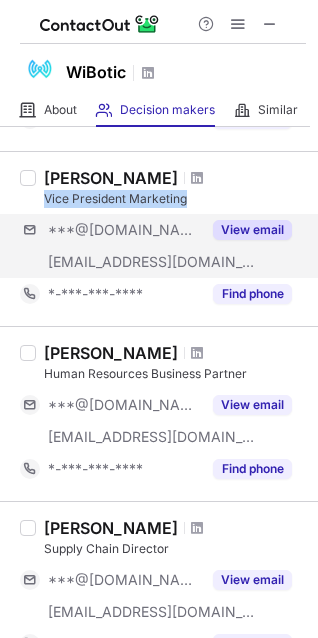 copy on "Vice President Marketing" 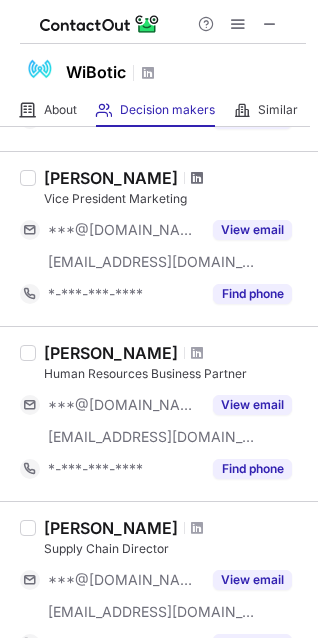 click at bounding box center (197, 178) 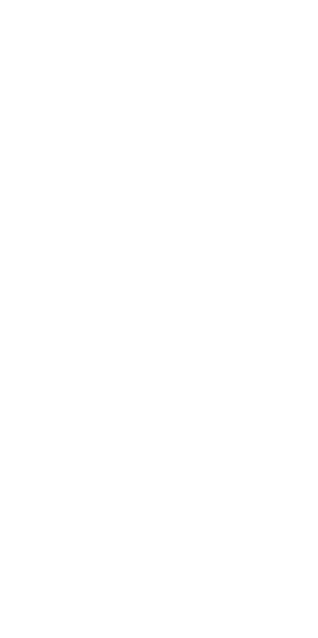 scroll, scrollTop: 0, scrollLeft: 0, axis: both 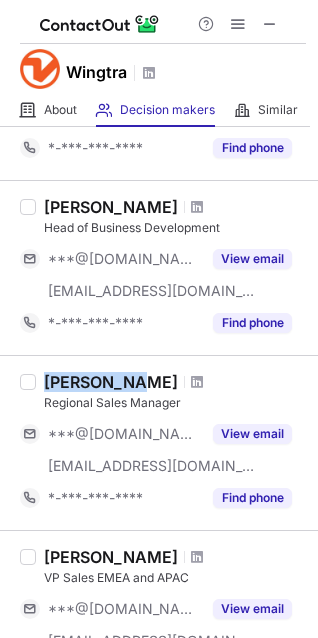 drag, startPoint x: 47, startPoint y: 377, endPoint x: 129, endPoint y: 379, distance: 82.02438 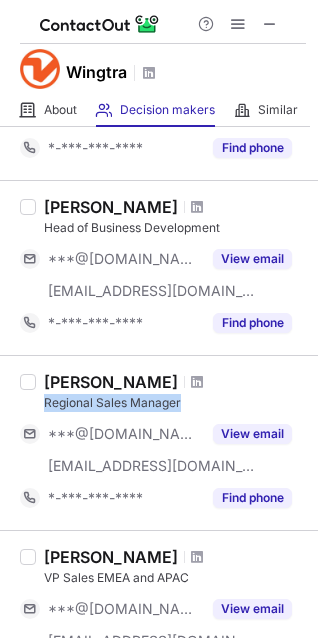 drag, startPoint x: 42, startPoint y: 402, endPoint x: 32, endPoint y: 448, distance: 47.07441 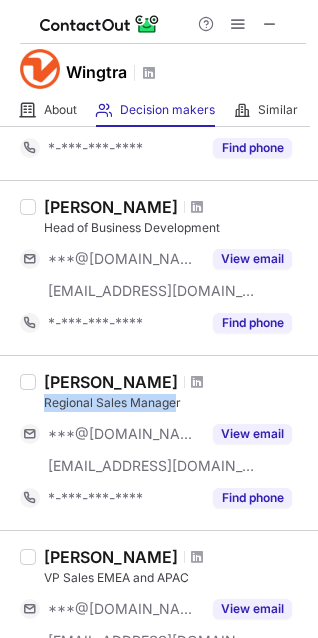 drag, startPoint x: 47, startPoint y: 203, endPoint x: 161, endPoint y: 206, distance: 114.03947 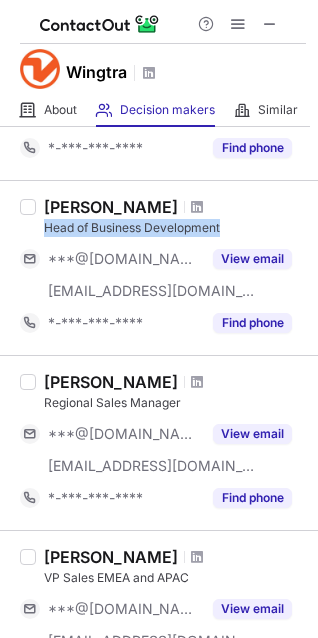 drag, startPoint x: 46, startPoint y: 227, endPoint x: 223, endPoint y: 225, distance: 177.01129 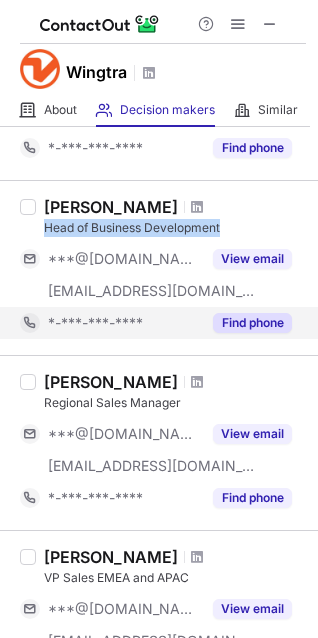 click on "Find phone" at bounding box center [252, 323] 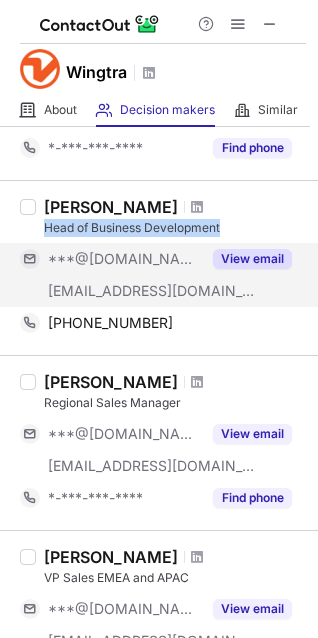 click on "View email" at bounding box center (252, 259) 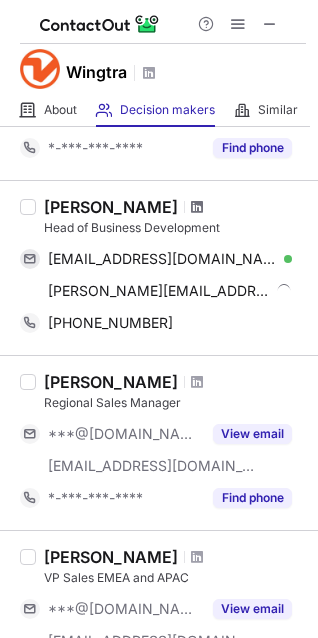 click at bounding box center (197, 207) 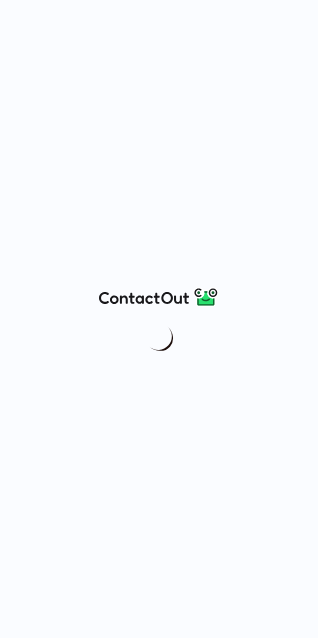 scroll, scrollTop: 0, scrollLeft: 0, axis: both 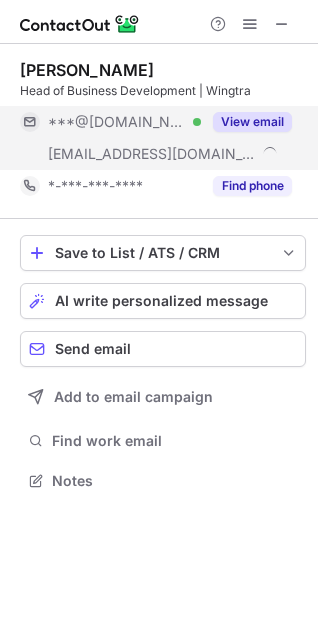 click on "View email" at bounding box center (252, 122) 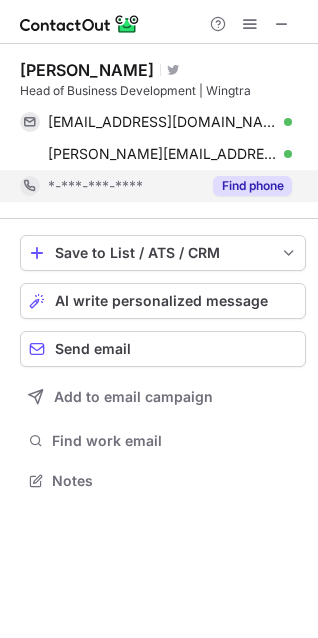 click on "Find phone" at bounding box center [252, 186] 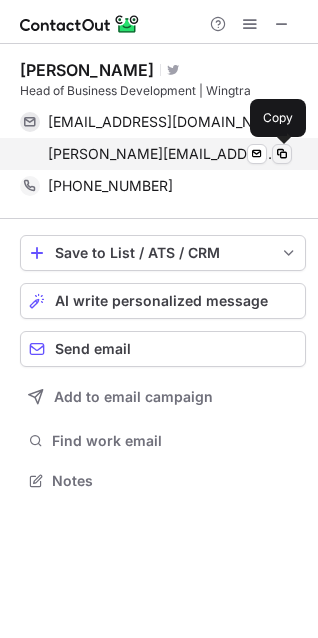 click at bounding box center [282, 154] 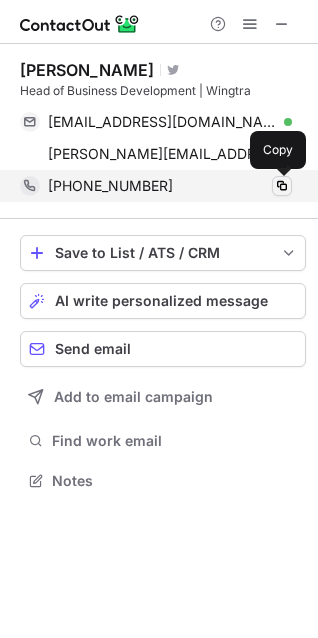 click at bounding box center [282, 186] 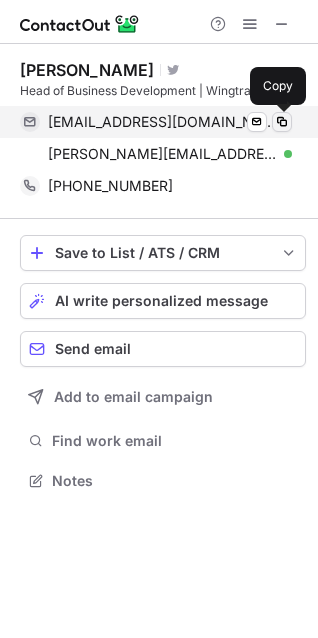 click at bounding box center (282, 122) 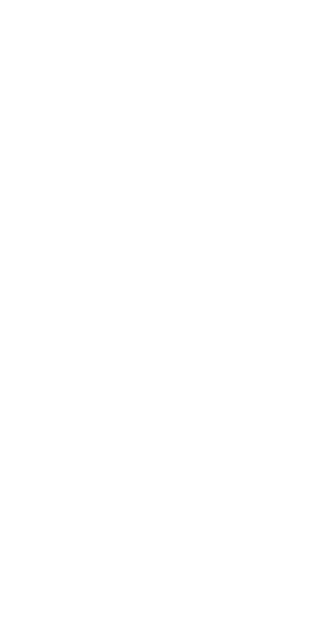 scroll, scrollTop: 0, scrollLeft: 0, axis: both 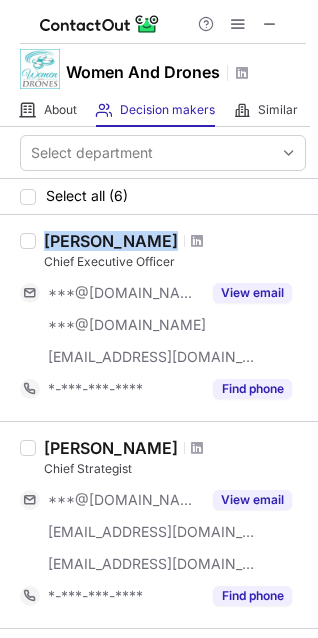 drag, startPoint x: 58, startPoint y: 238, endPoint x: 178, endPoint y: 237, distance: 120.004166 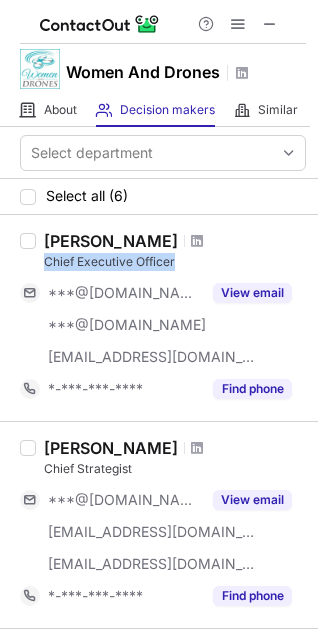 drag, startPoint x: 42, startPoint y: 263, endPoint x: 177, endPoint y: 264, distance: 135.00371 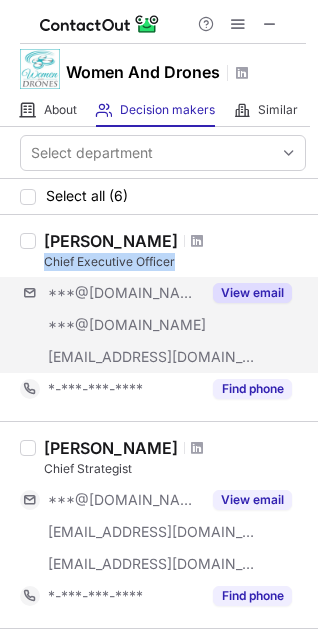 copy on "Chief Executive Officer" 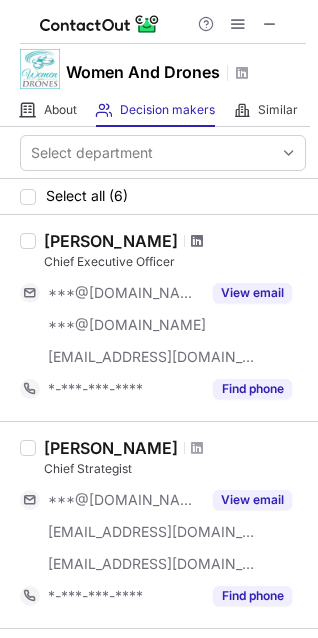 click at bounding box center [197, 241] 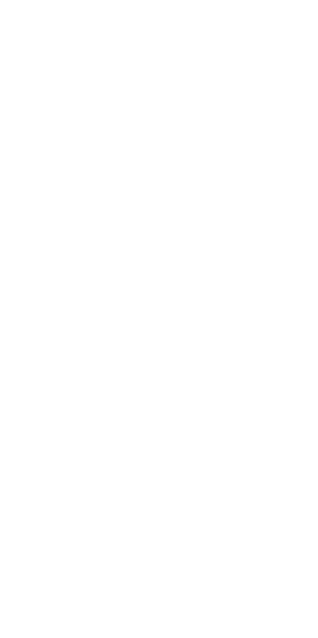 scroll, scrollTop: 0, scrollLeft: 0, axis: both 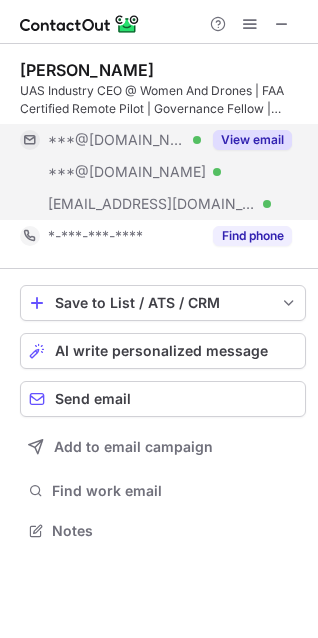 click on "View email" at bounding box center (252, 140) 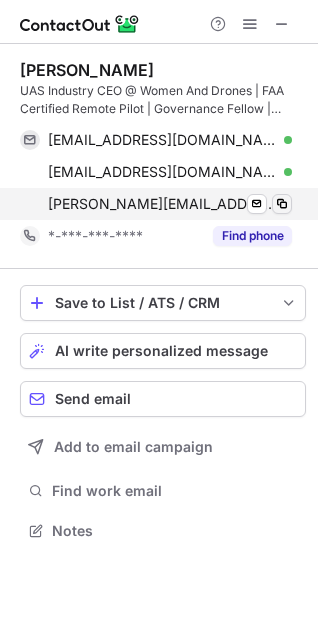 click at bounding box center (282, 204) 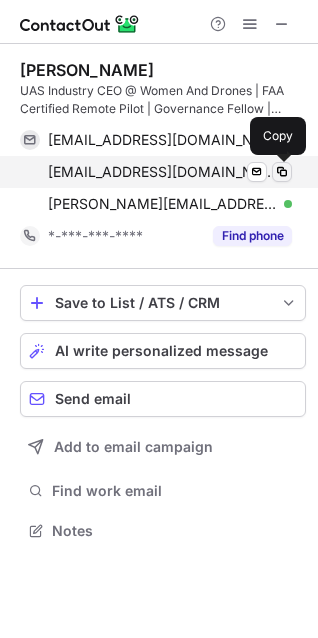 click at bounding box center (282, 172) 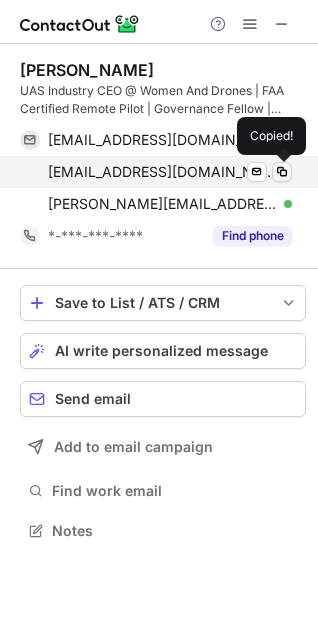 click at bounding box center [282, 172] 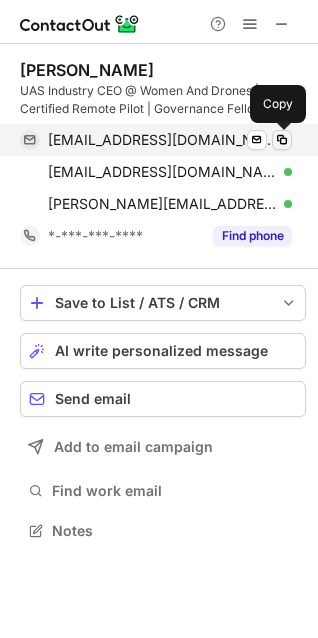 click at bounding box center (282, 140) 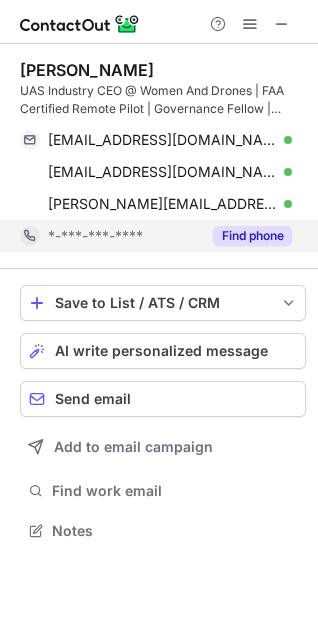 click on "Find phone" at bounding box center (252, 236) 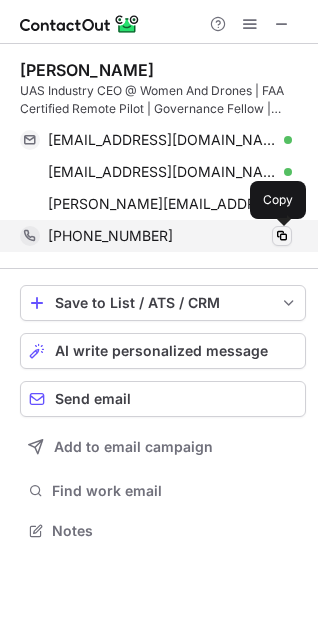 click at bounding box center [282, 236] 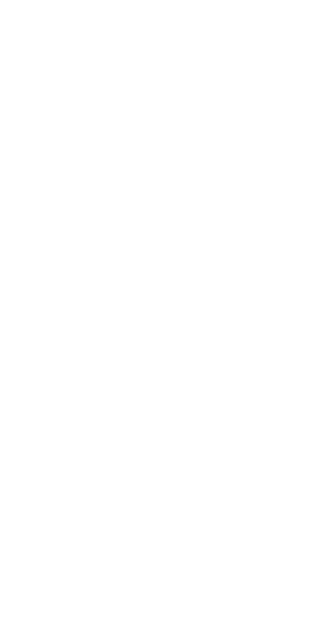 scroll, scrollTop: 0, scrollLeft: 0, axis: both 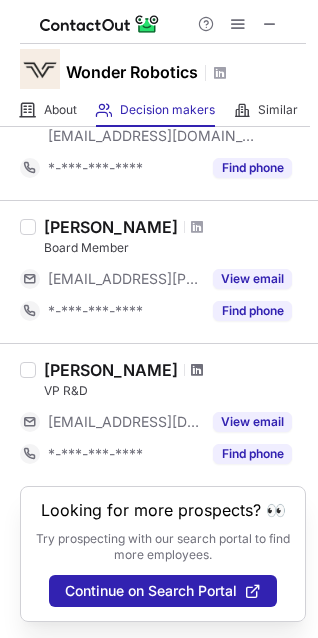 click at bounding box center (197, 370) 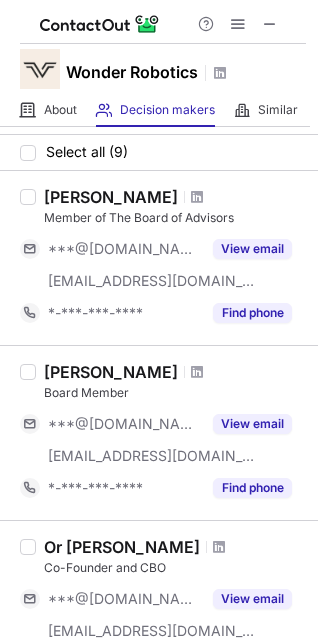 scroll, scrollTop: 0, scrollLeft: 0, axis: both 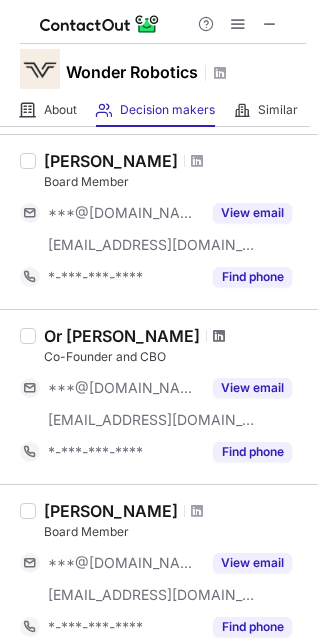 click at bounding box center [219, 336] 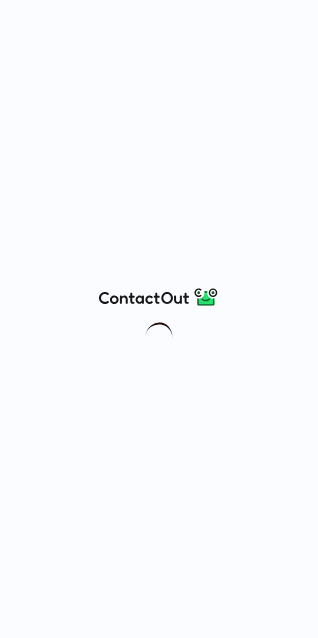 scroll, scrollTop: 0, scrollLeft: 0, axis: both 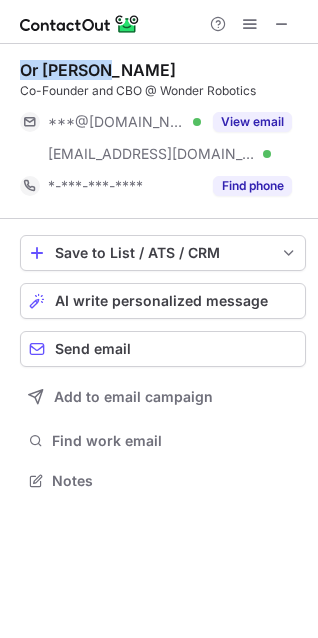 drag, startPoint x: 17, startPoint y: 67, endPoint x: 103, endPoint y: 70, distance: 86.05231 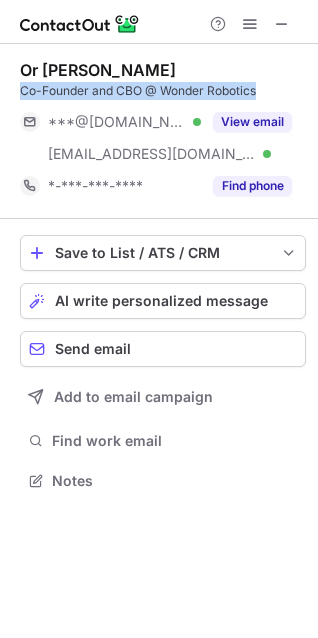 drag, startPoint x: 13, startPoint y: 93, endPoint x: 257, endPoint y: 94, distance: 244.00204 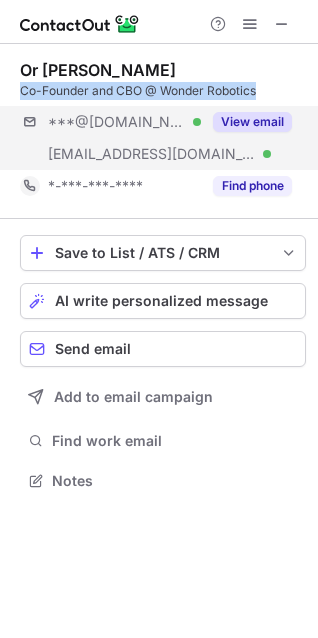 copy on "Co-Founder and CBO @ Wonder Robotics" 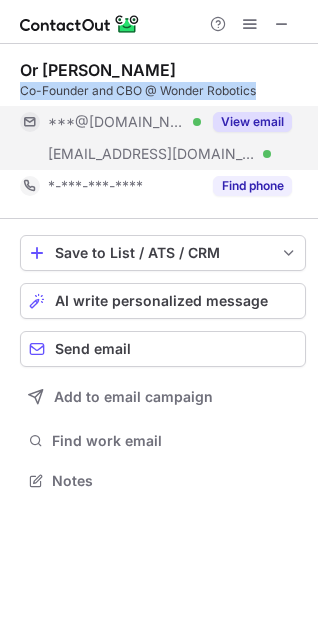 click on "View email" at bounding box center [252, 122] 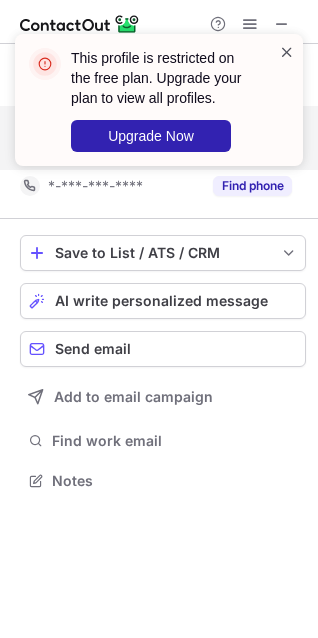 click at bounding box center (287, 52) 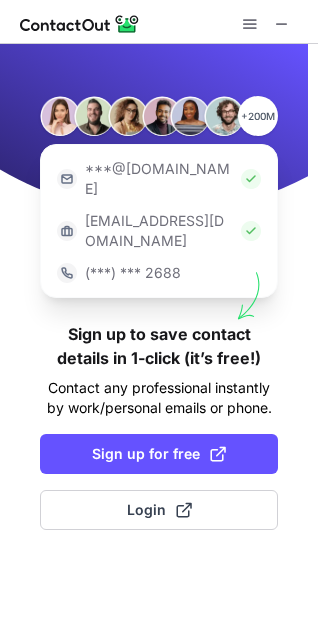 scroll, scrollTop: 0, scrollLeft: 0, axis: both 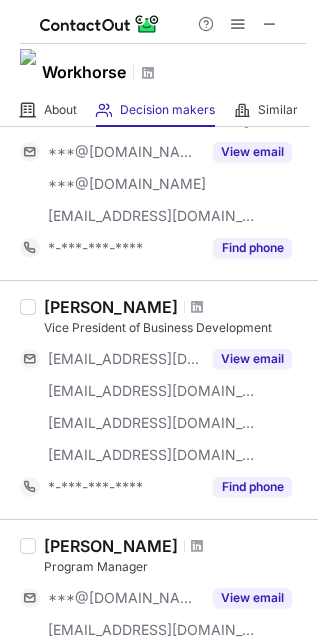 drag, startPoint x: 44, startPoint y: 301, endPoint x: 189, endPoint y: 306, distance: 145.08618 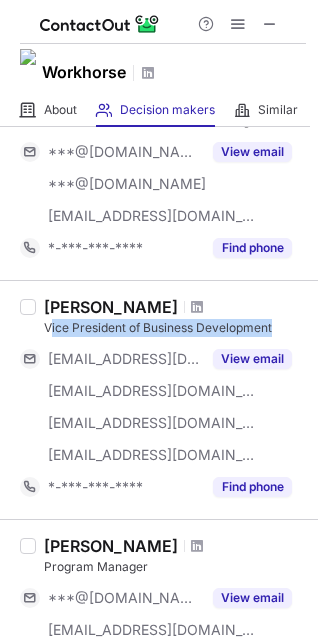 drag, startPoint x: 49, startPoint y: 327, endPoint x: 279, endPoint y: 324, distance: 230.01956 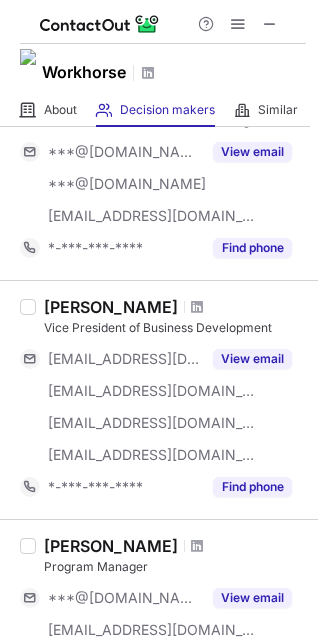 click on "Tiffany Vandemark Vice President of Business Development ***@agro-farma.com ***@att.net ***@vandemarkpartners.com ***@teamworkhorse.com View email *-***-***-**** Find phone" at bounding box center (171, 400) 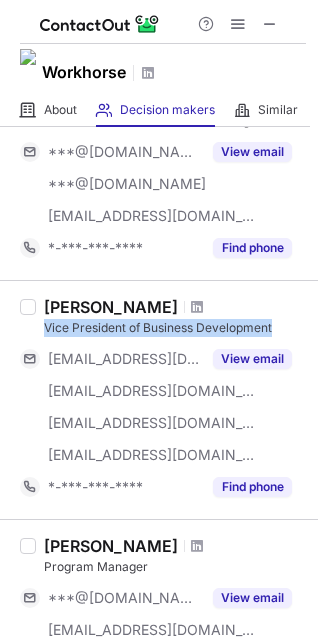 drag, startPoint x: 39, startPoint y: 326, endPoint x: 287, endPoint y: 328, distance: 248.00807 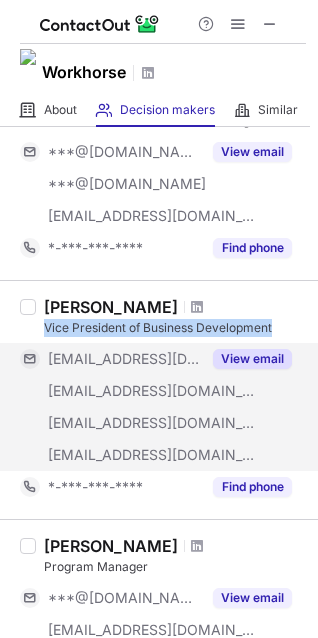copy on "Vice President of Business Development" 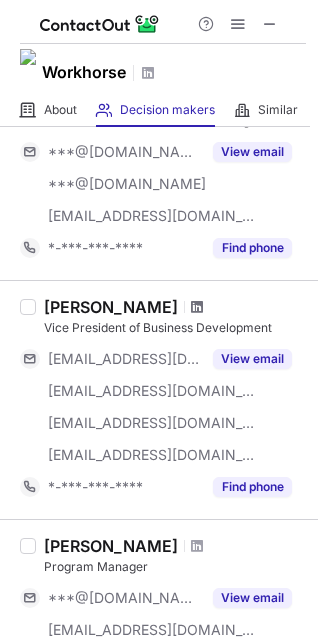 click at bounding box center (197, 307) 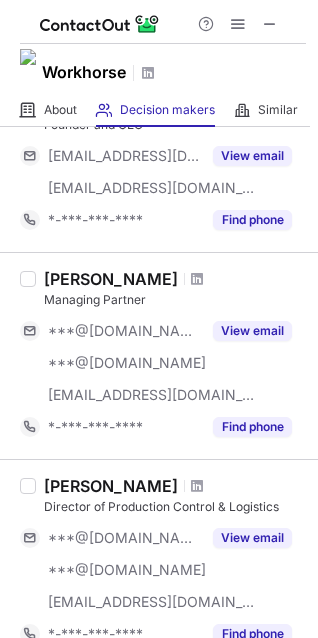 scroll, scrollTop: 0, scrollLeft: 0, axis: both 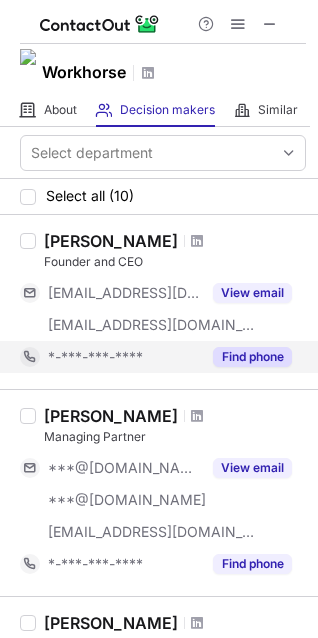 click on "Find phone" at bounding box center (252, 357) 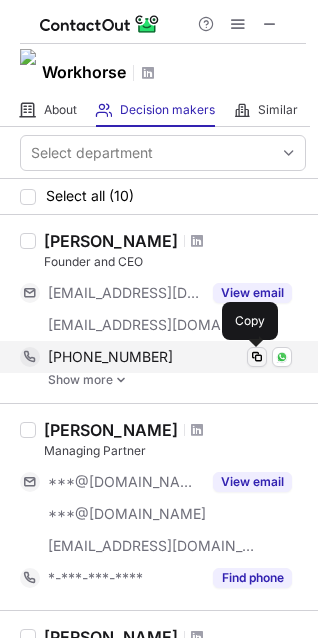 click at bounding box center [257, 357] 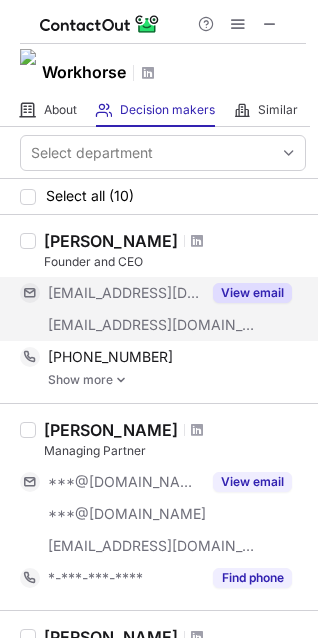 click on "View email" at bounding box center (252, 293) 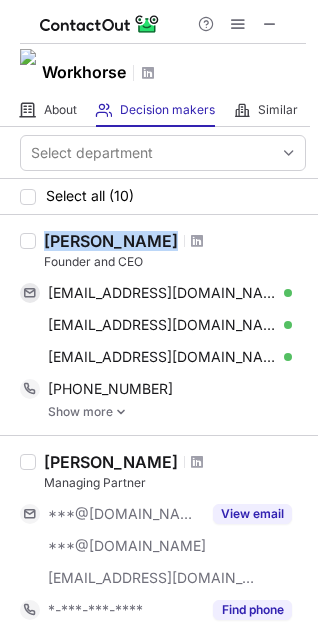 drag, startPoint x: 47, startPoint y: 238, endPoint x: 174, endPoint y: 240, distance: 127.01575 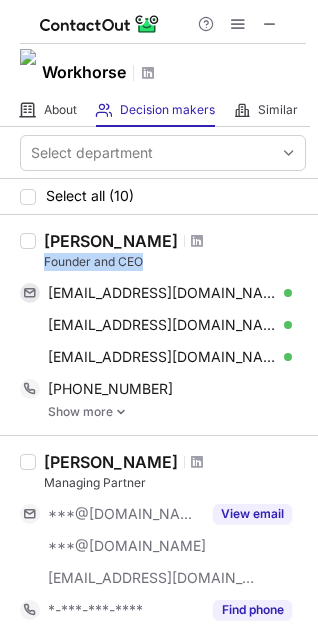 drag, startPoint x: 38, startPoint y: 266, endPoint x: 144, endPoint y: 268, distance: 106.01887 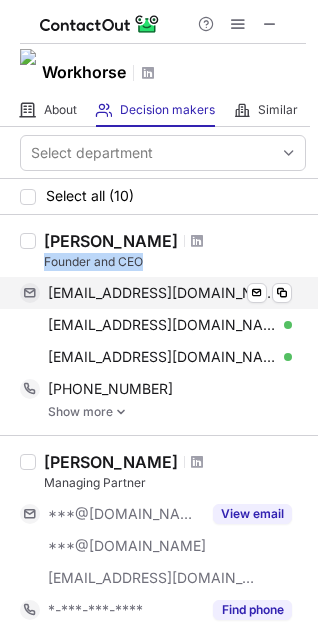 copy on "Founder and CEO" 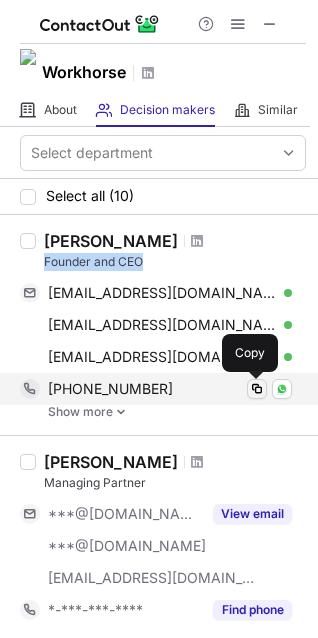 click at bounding box center [257, 389] 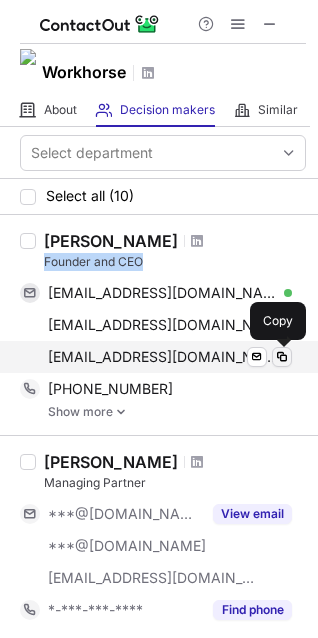 click at bounding box center [282, 357] 